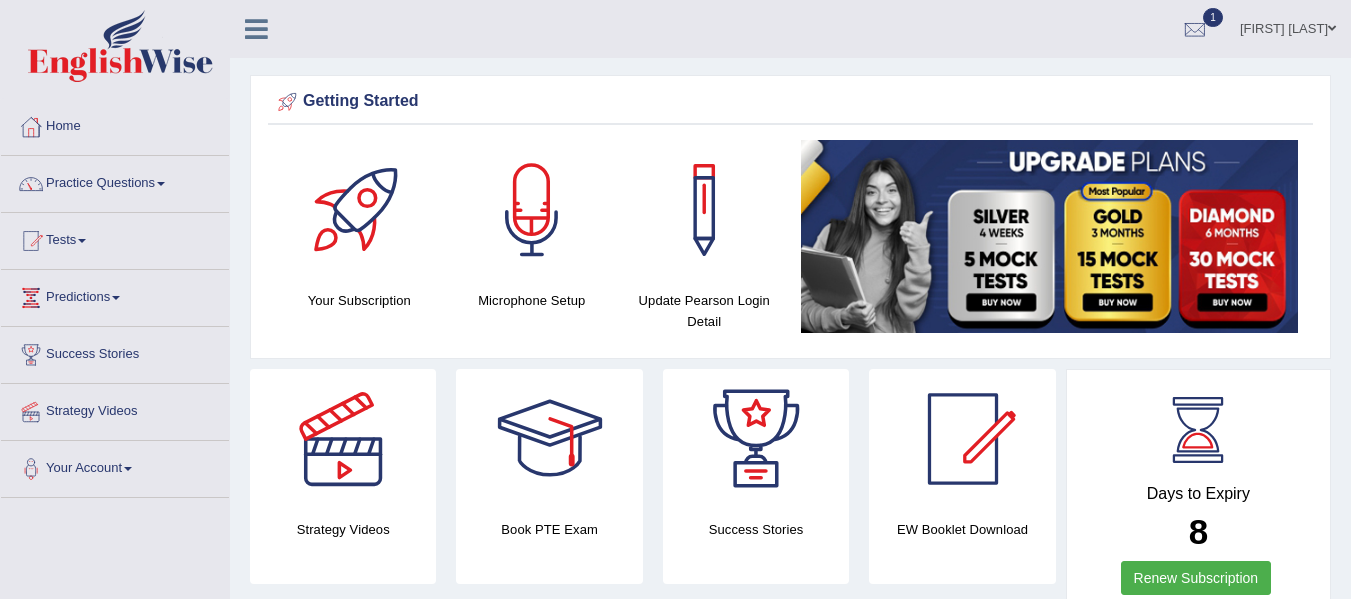 scroll, scrollTop: 0, scrollLeft: 0, axis: both 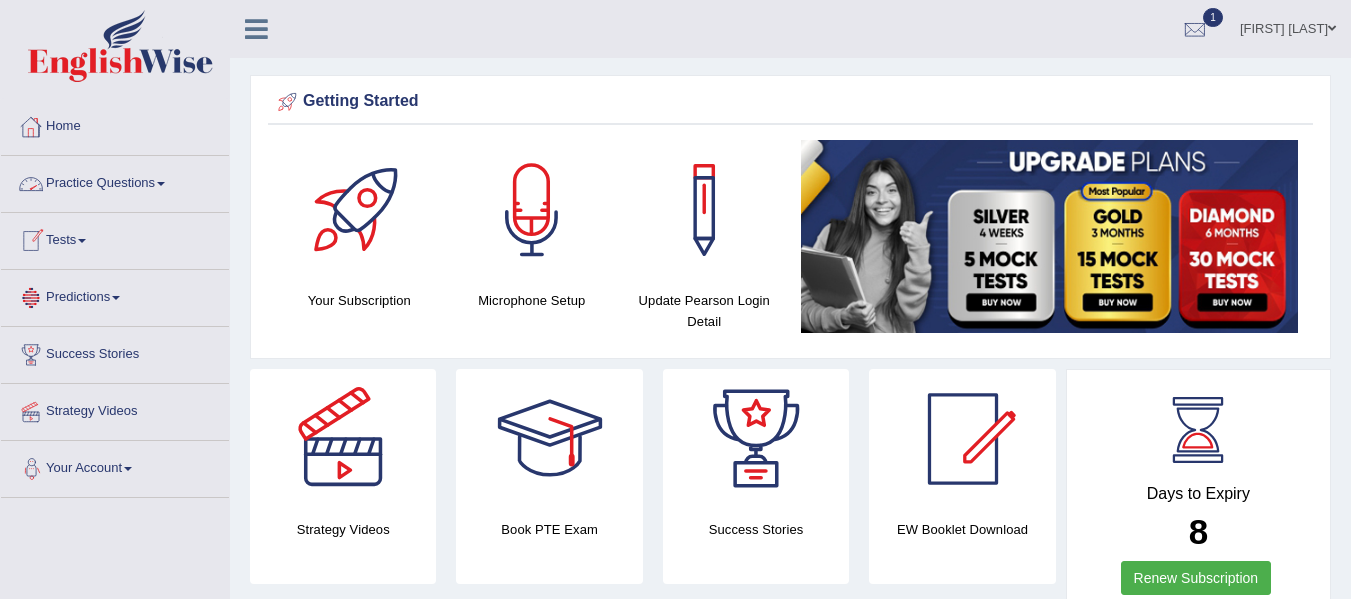 click on "Practice Questions" at bounding box center (115, 181) 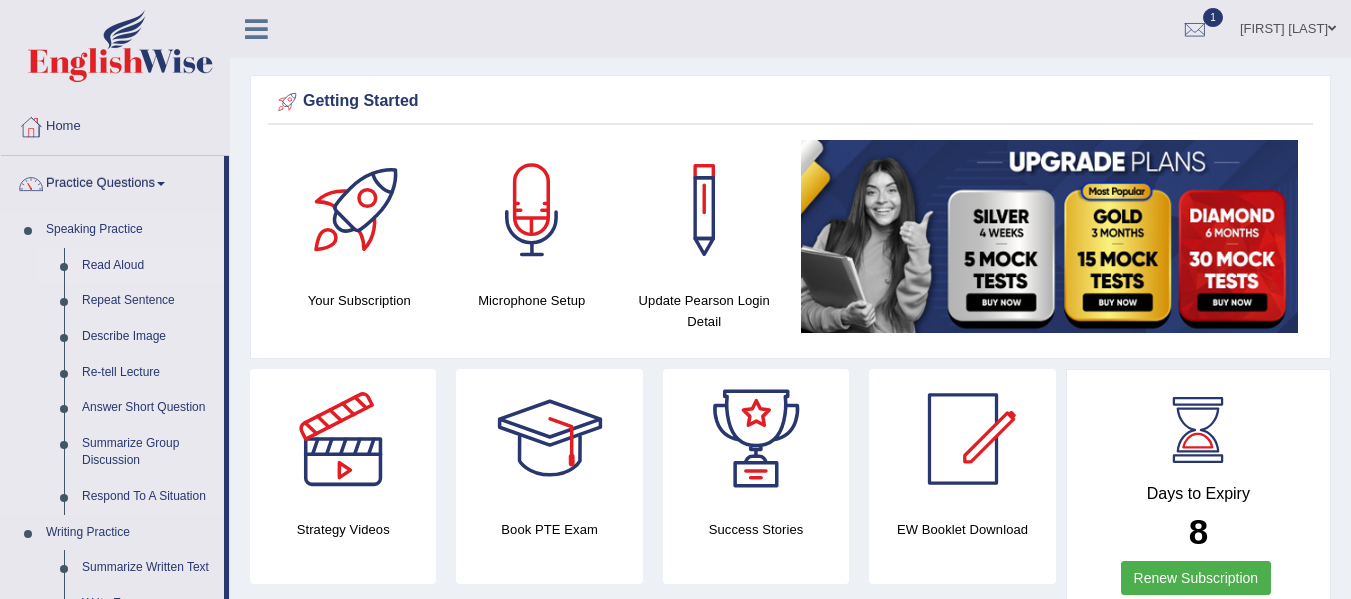 click on "Read Aloud" at bounding box center [148, 266] 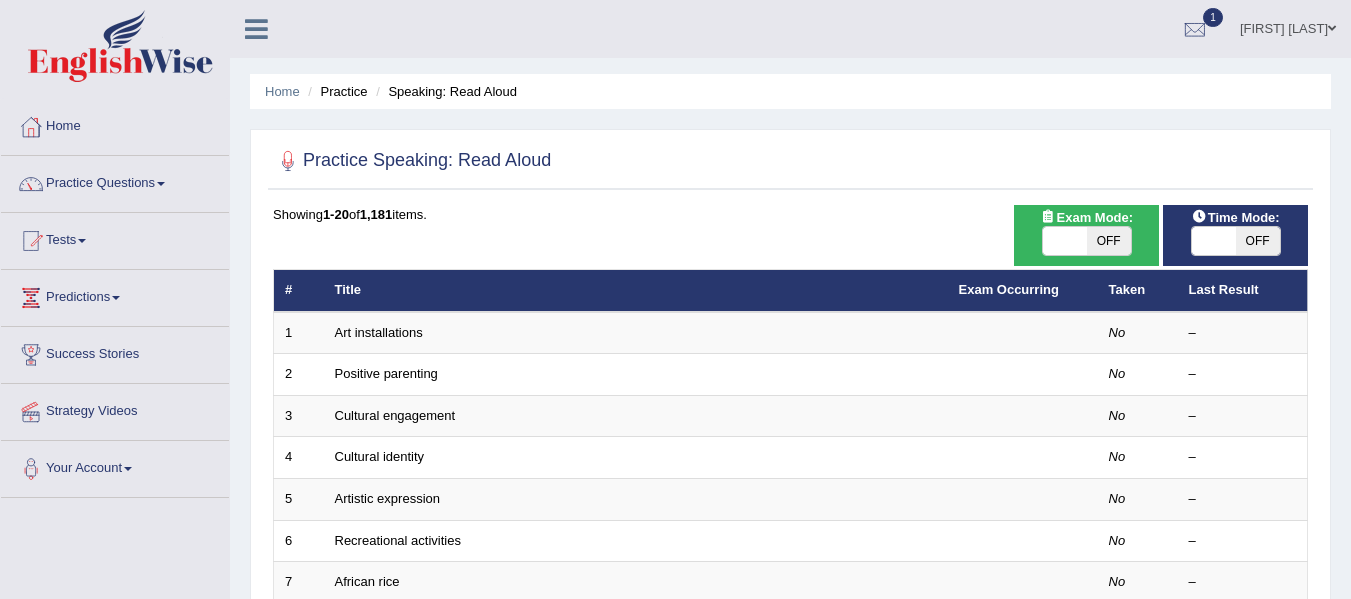 scroll, scrollTop: 0, scrollLeft: 0, axis: both 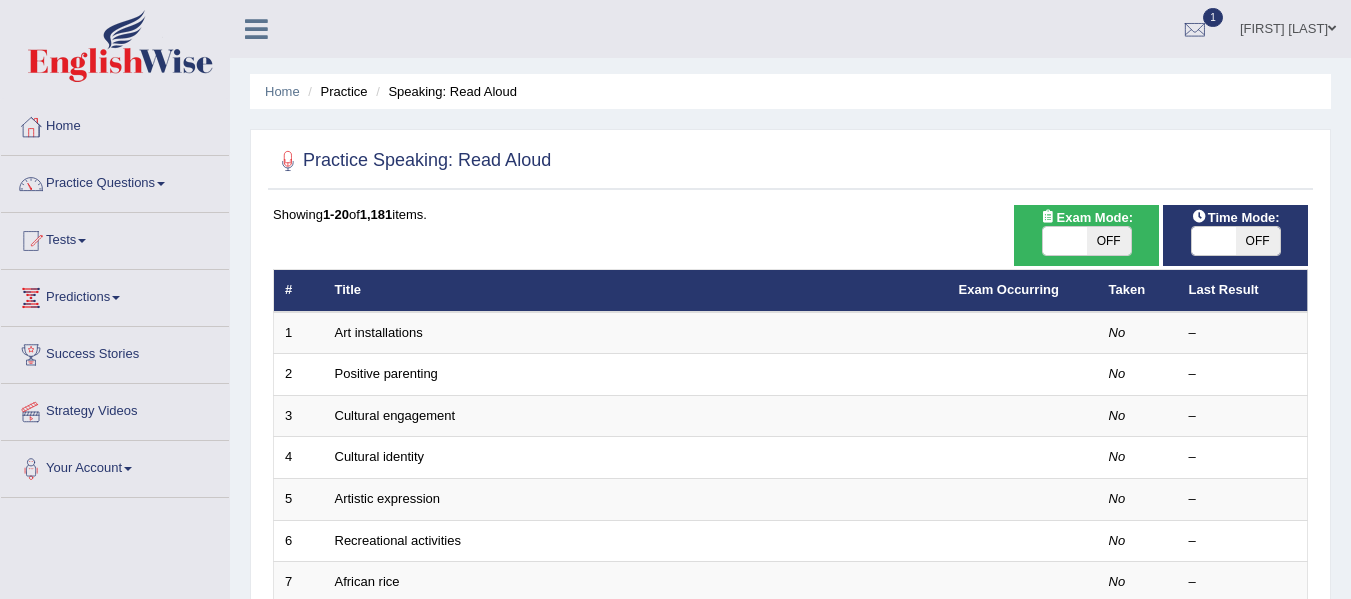 click on "OFF" at bounding box center [1258, 241] 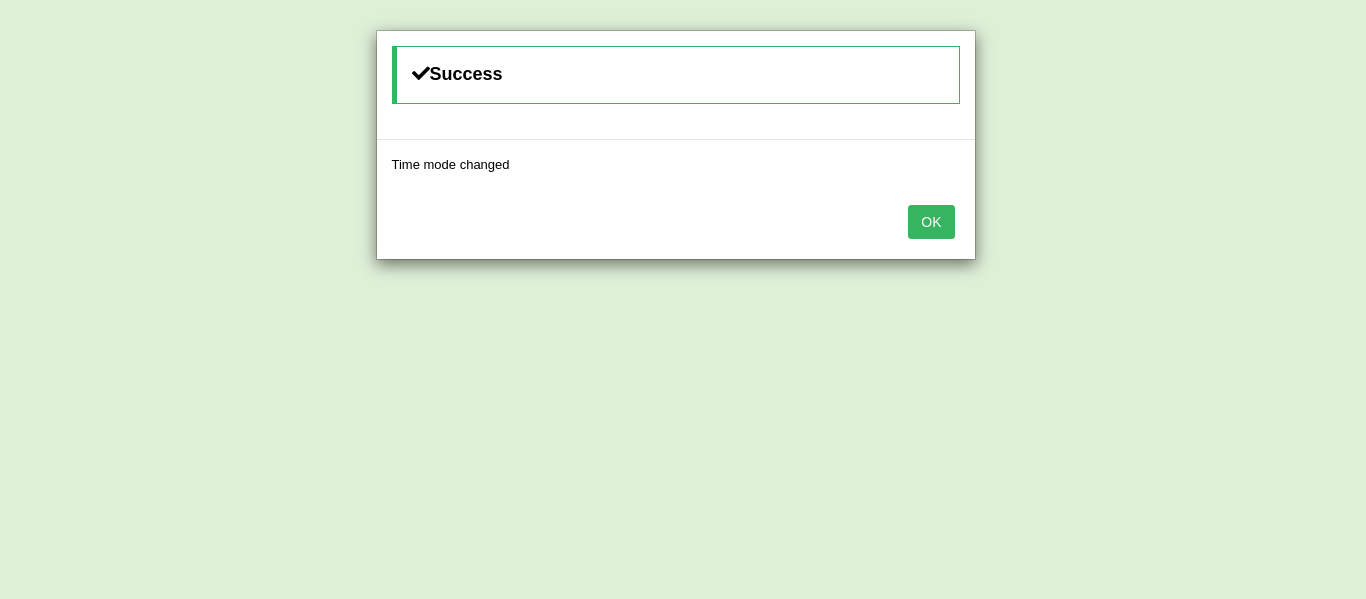 click on "OK" at bounding box center (931, 222) 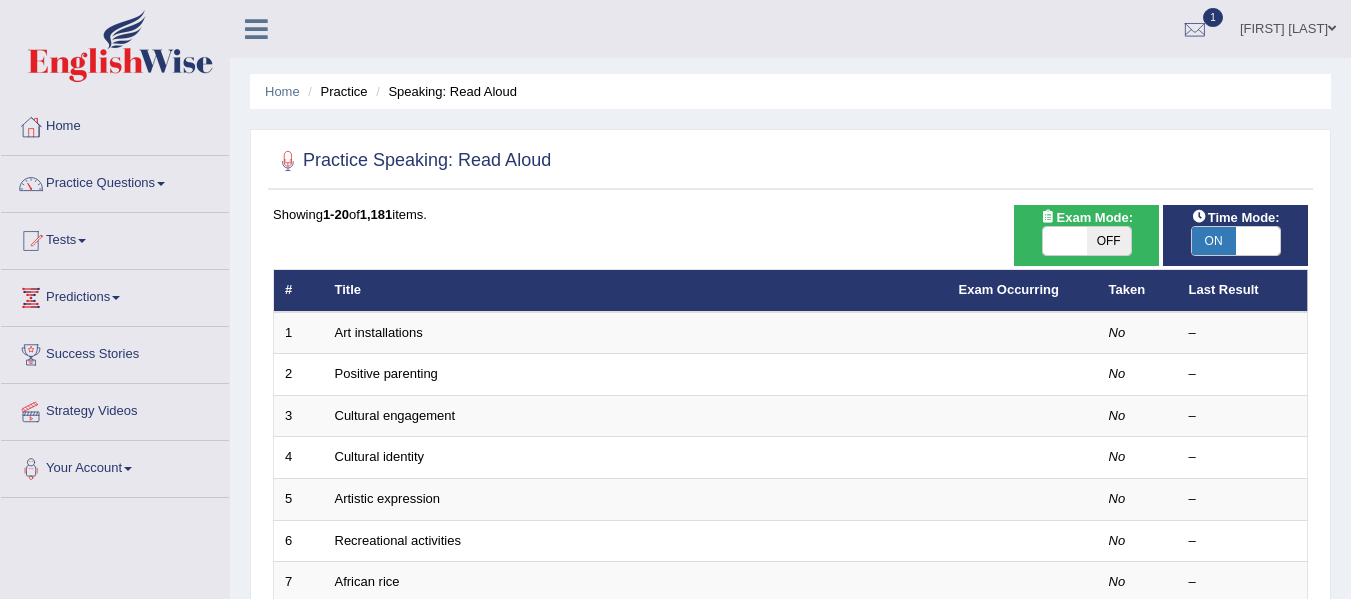 click on "OFF" at bounding box center (1109, 241) 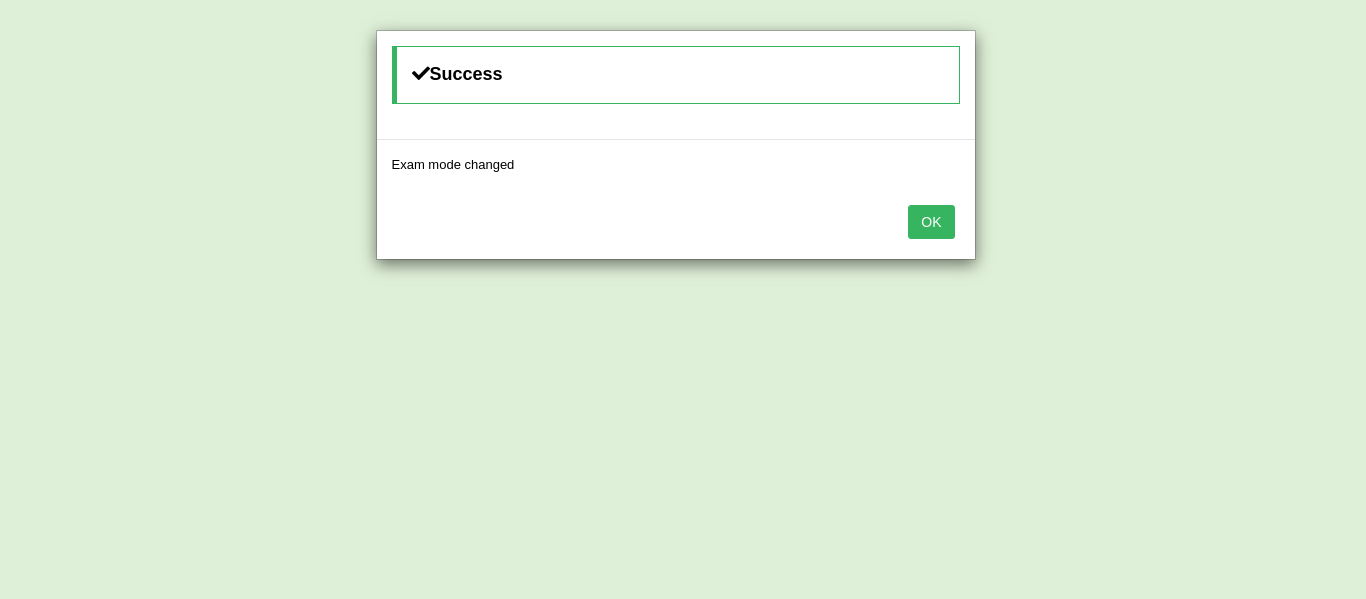 click on "OK" at bounding box center (931, 222) 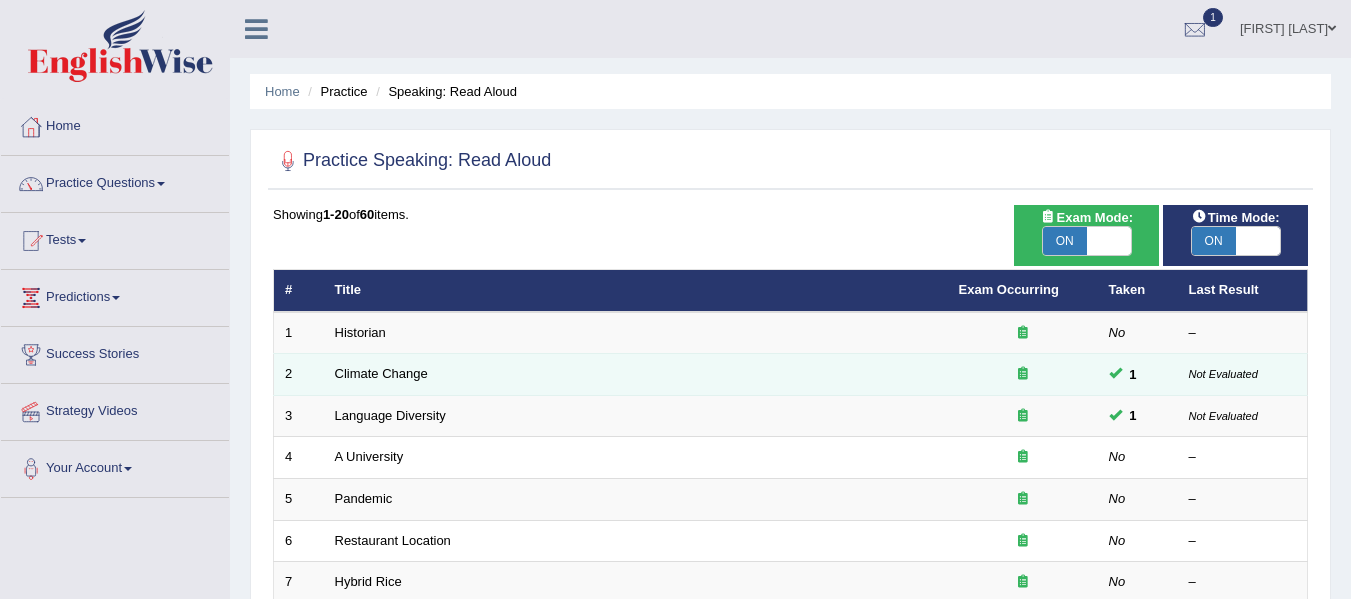 scroll, scrollTop: 0, scrollLeft: 0, axis: both 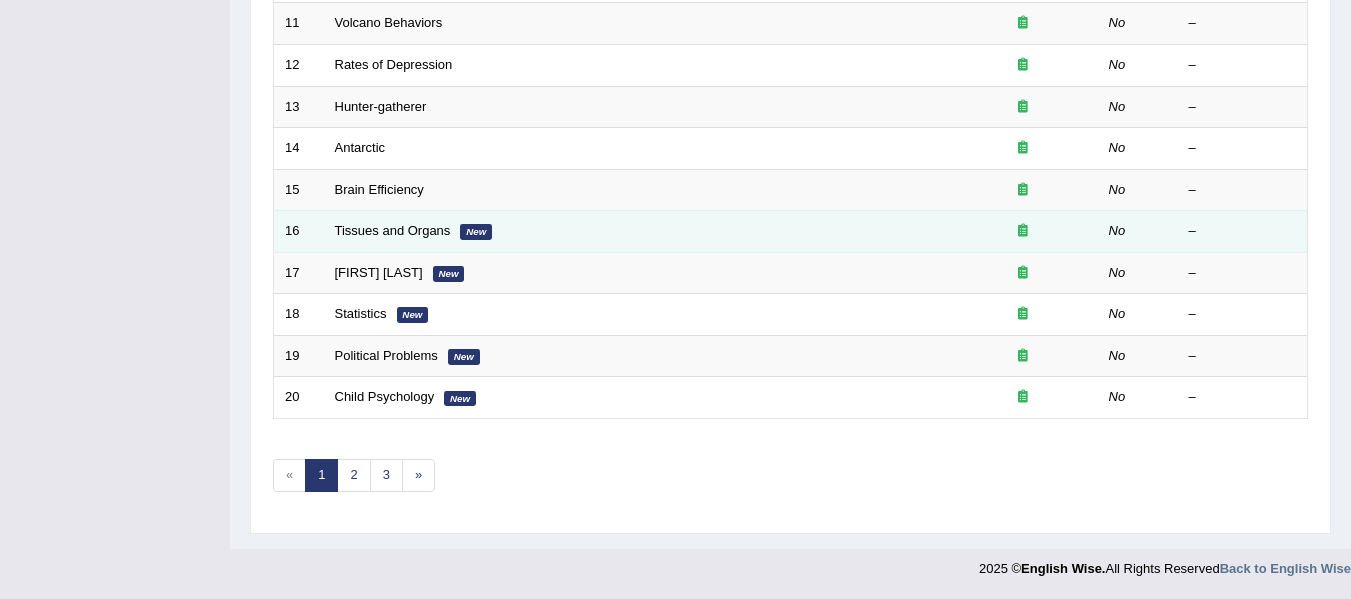 click on "Tissues and Organs New" at bounding box center (636, 232) 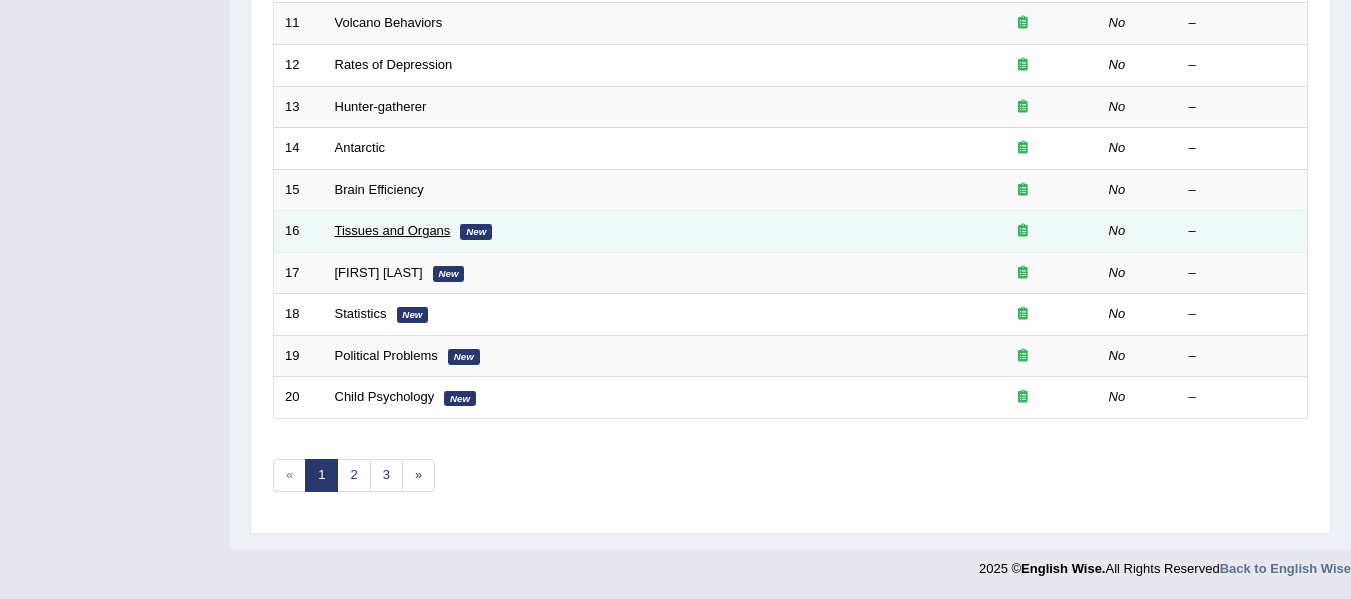 click on "Tissues and Organs" at bounding box center (393, 230) 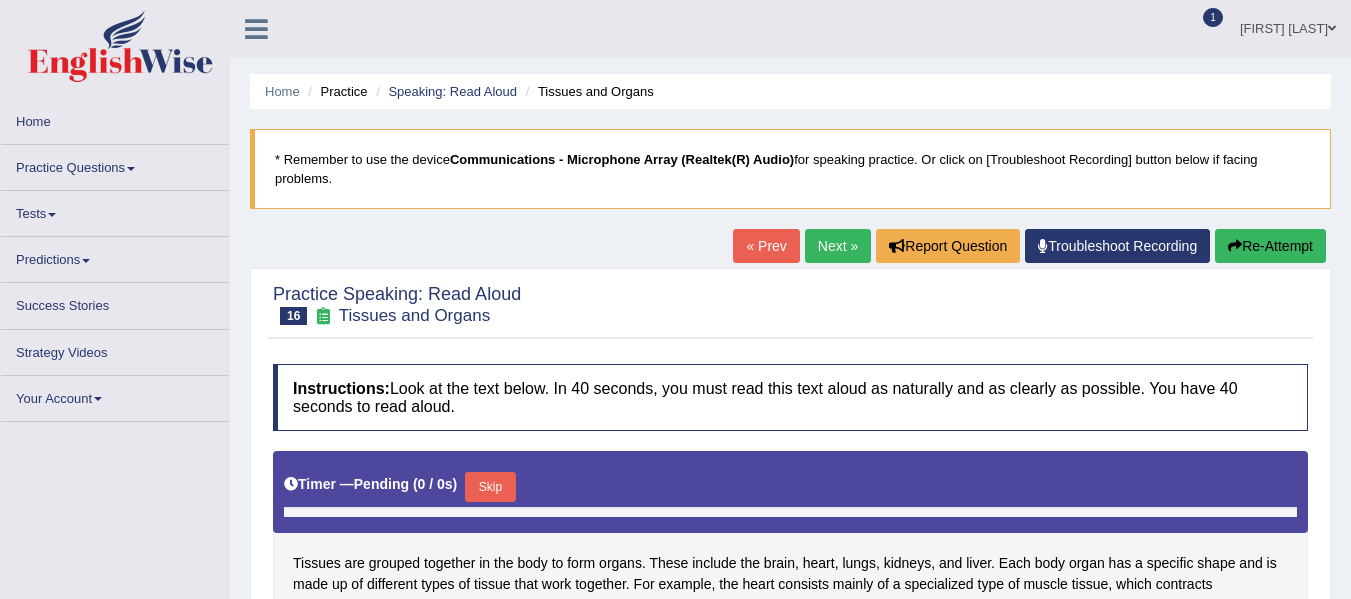 scroll, scrollTop: 0, scrollLeft: 0, axis: both 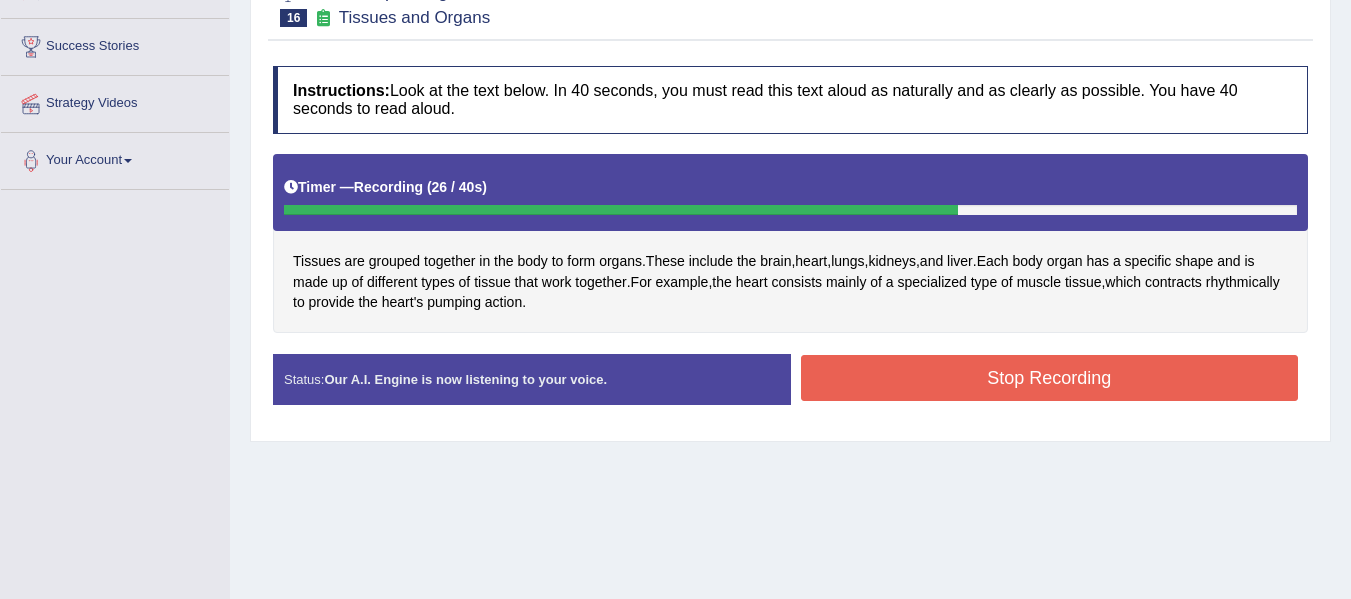 click on "Stop Recording" at bounding box center [1050, 378] 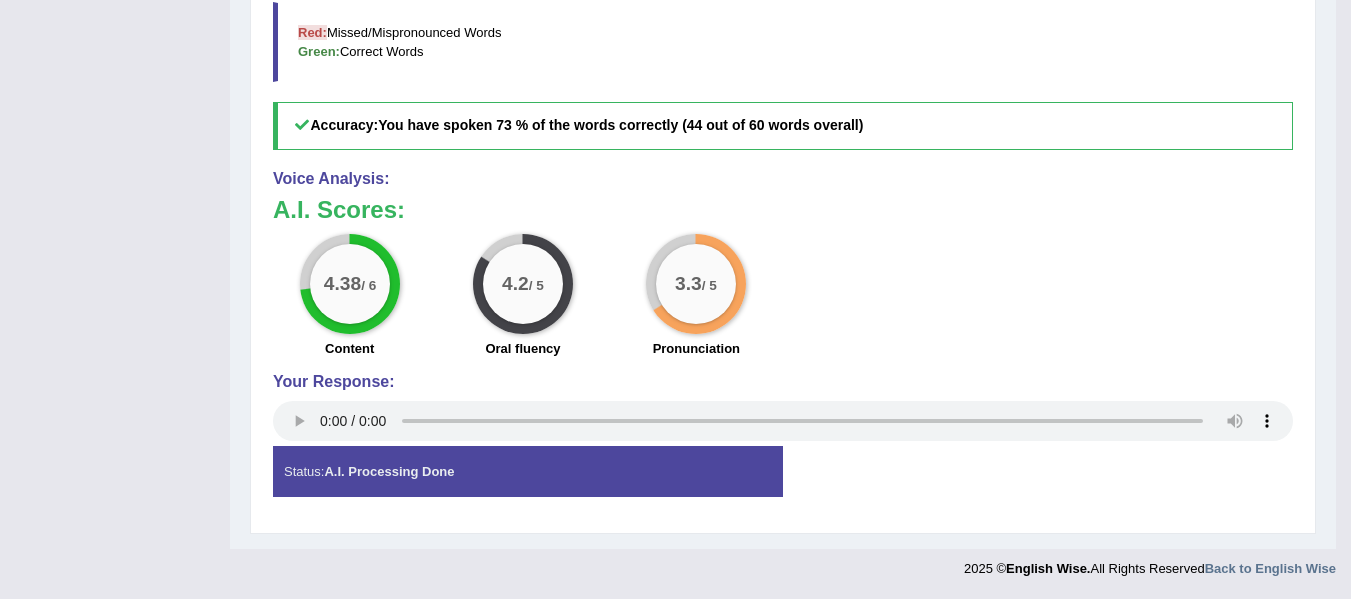 scroll, scrollTop: 843, scrollLeft: 0, axis: vertical 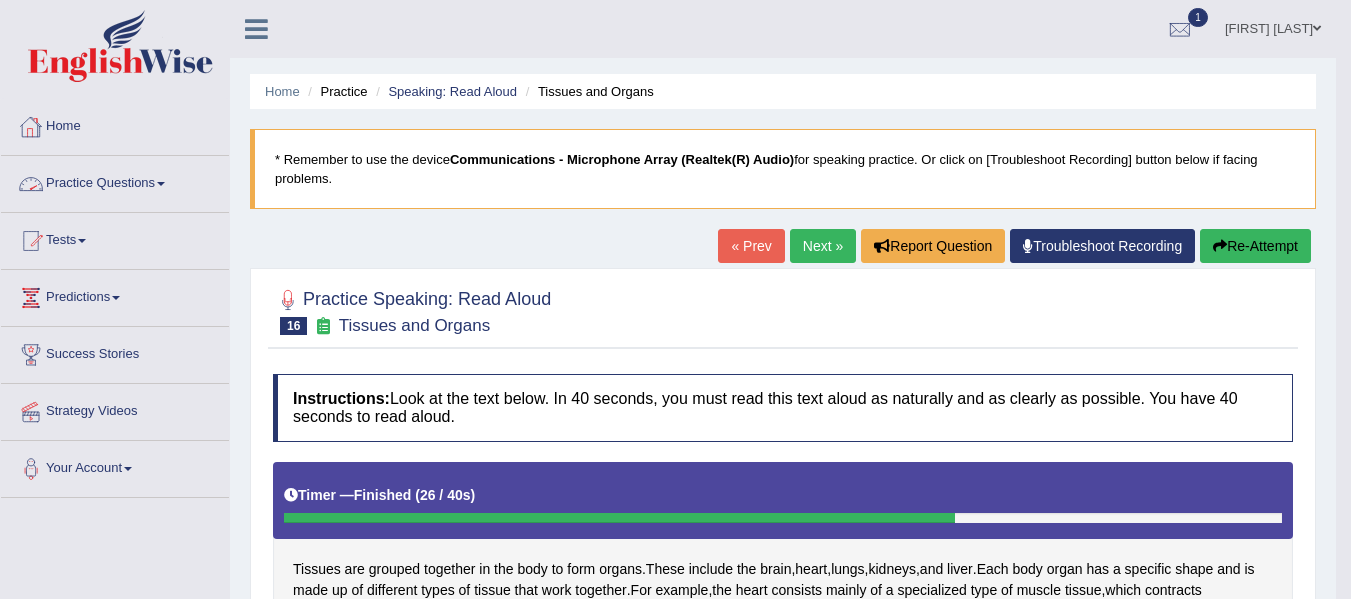click on "Practice Questions" at bounding box center (115, 181) 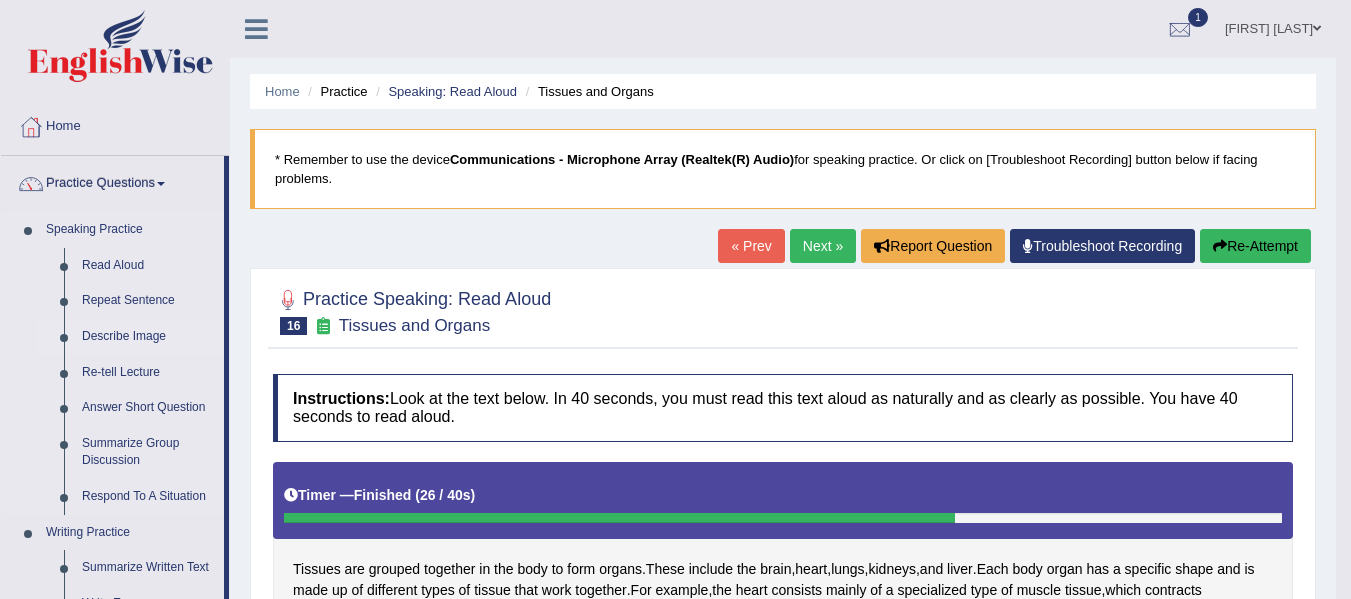 click on "Describe Image" at bounding box center (148, 337) 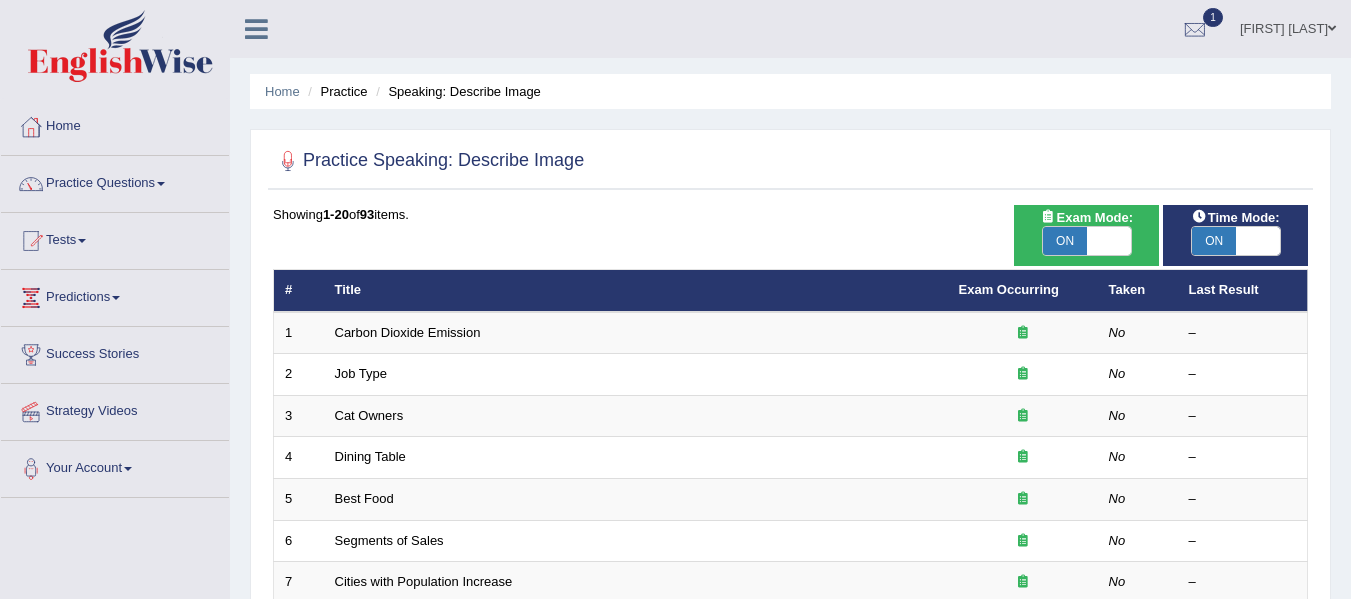 scroll, scrollTop: 0, scrollLeft: 0, axis: both 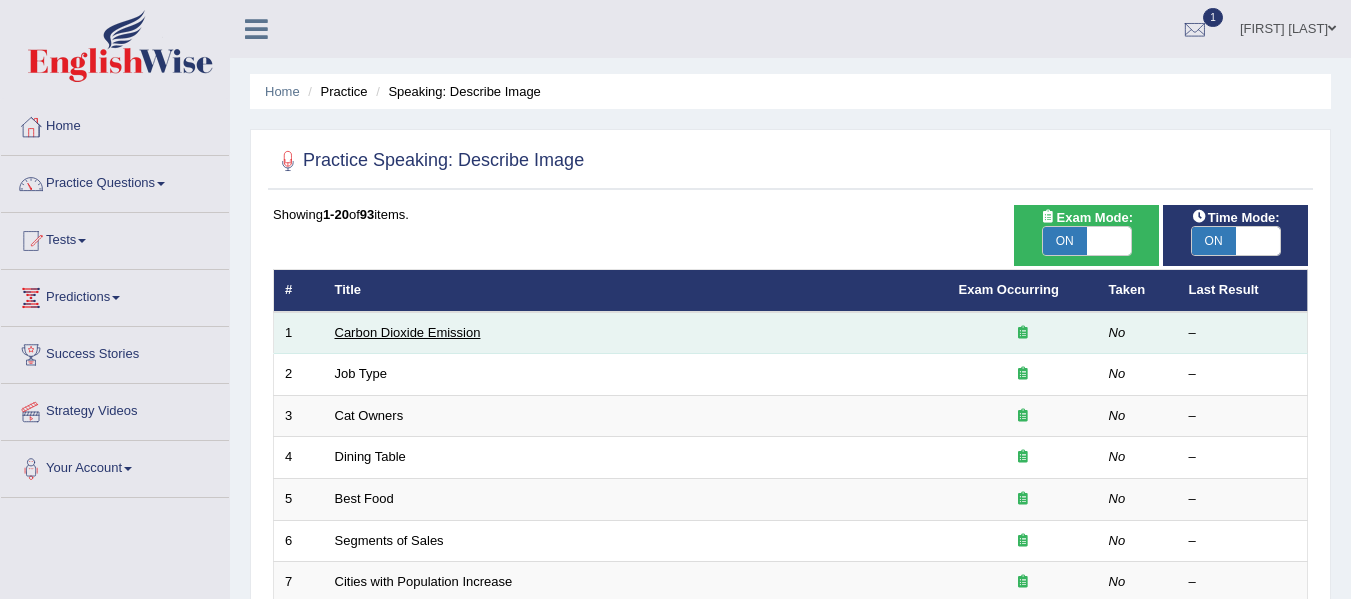 click on "Carbon Dioxide Emission" at bounding box center (408, 332) 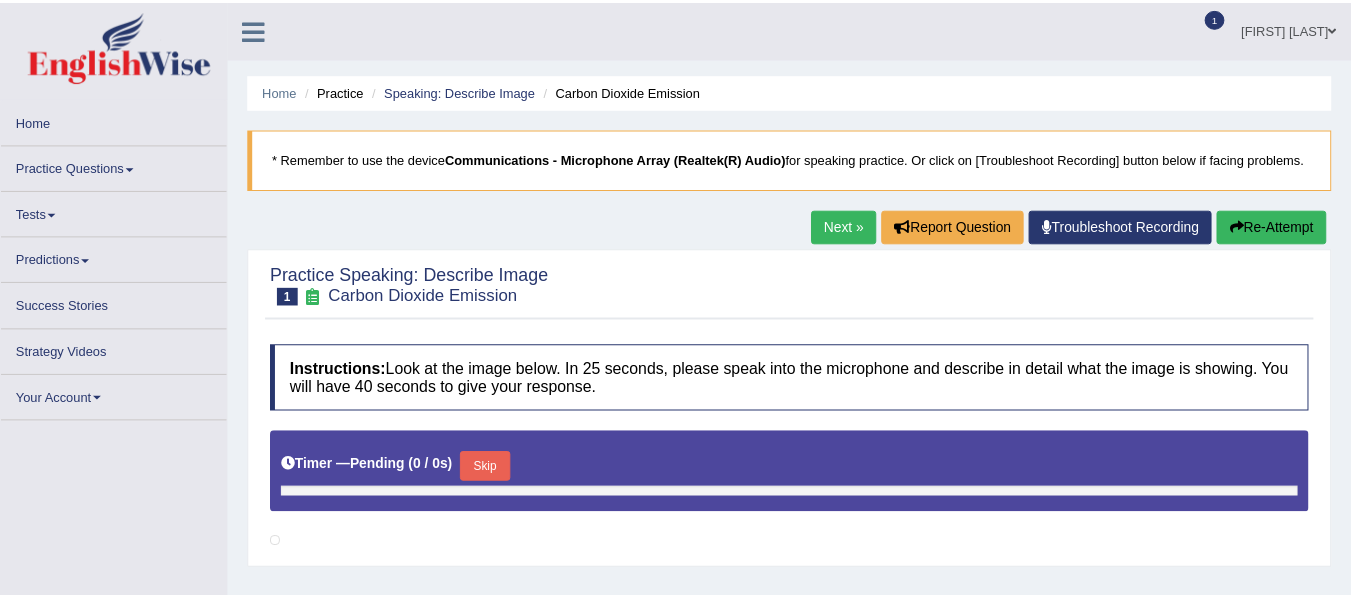 scroll, scrollTop: 0, scrollLeft: 0, axis: both 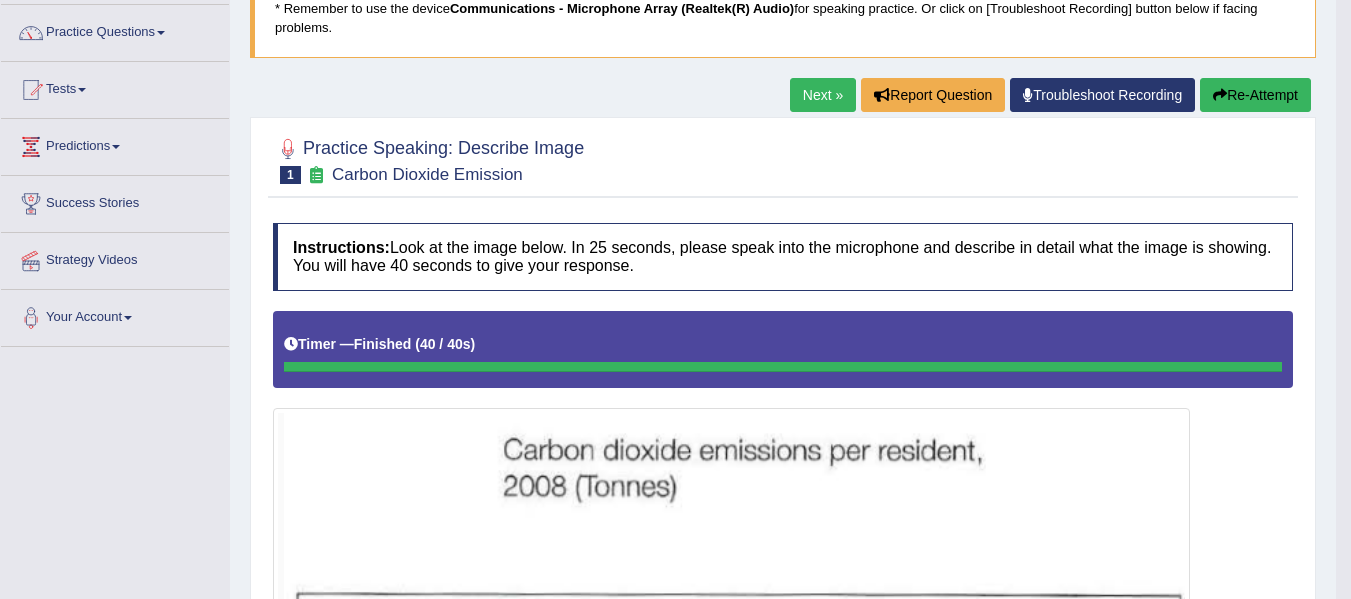 click on "Next »" at bounding box center (823, 95) 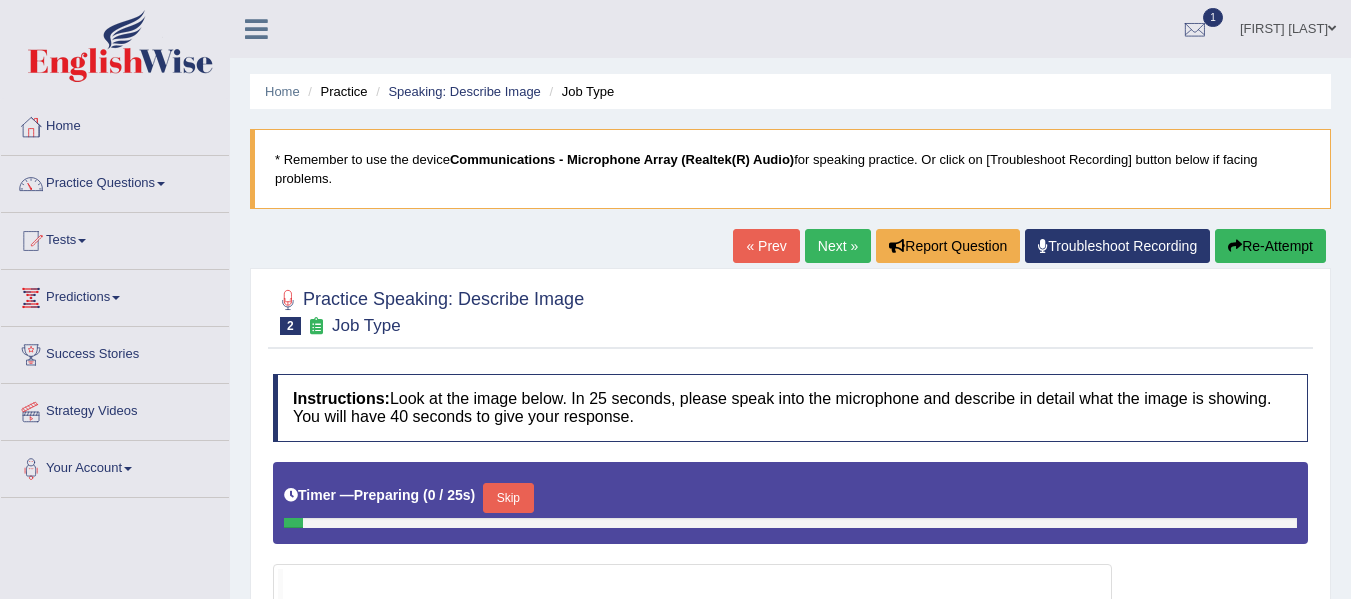 scroll, scrollTop: 0, scrollLeft: 0, axis: both 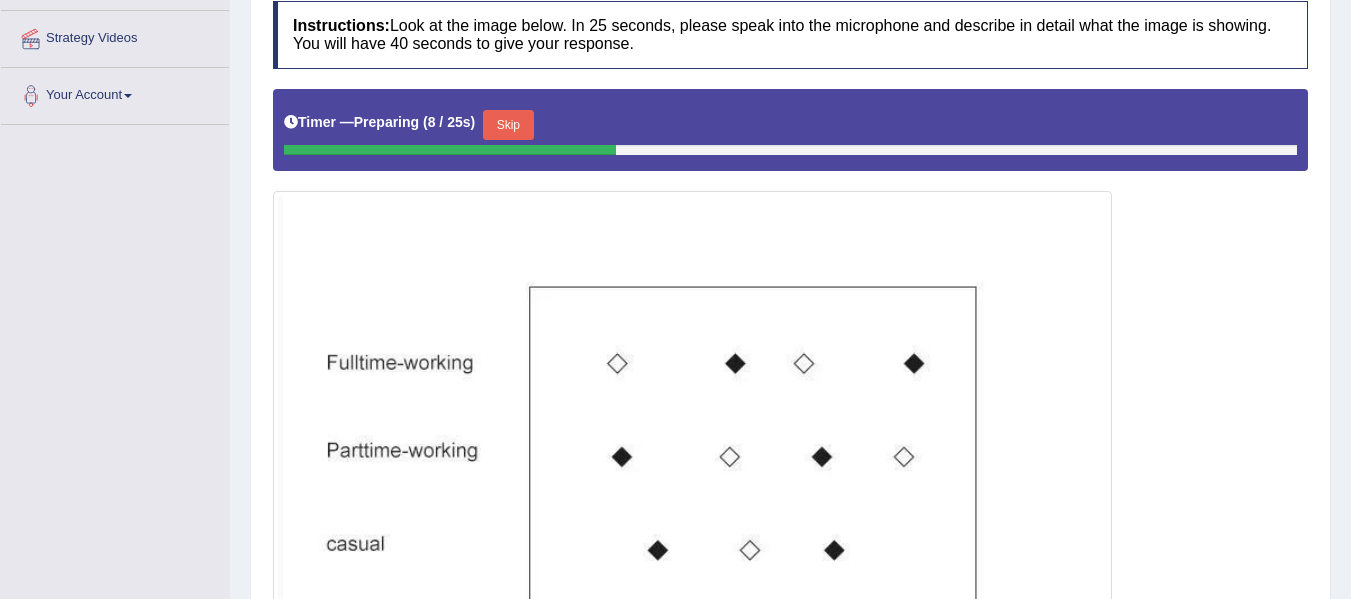 click at bounding box center (692, 509) 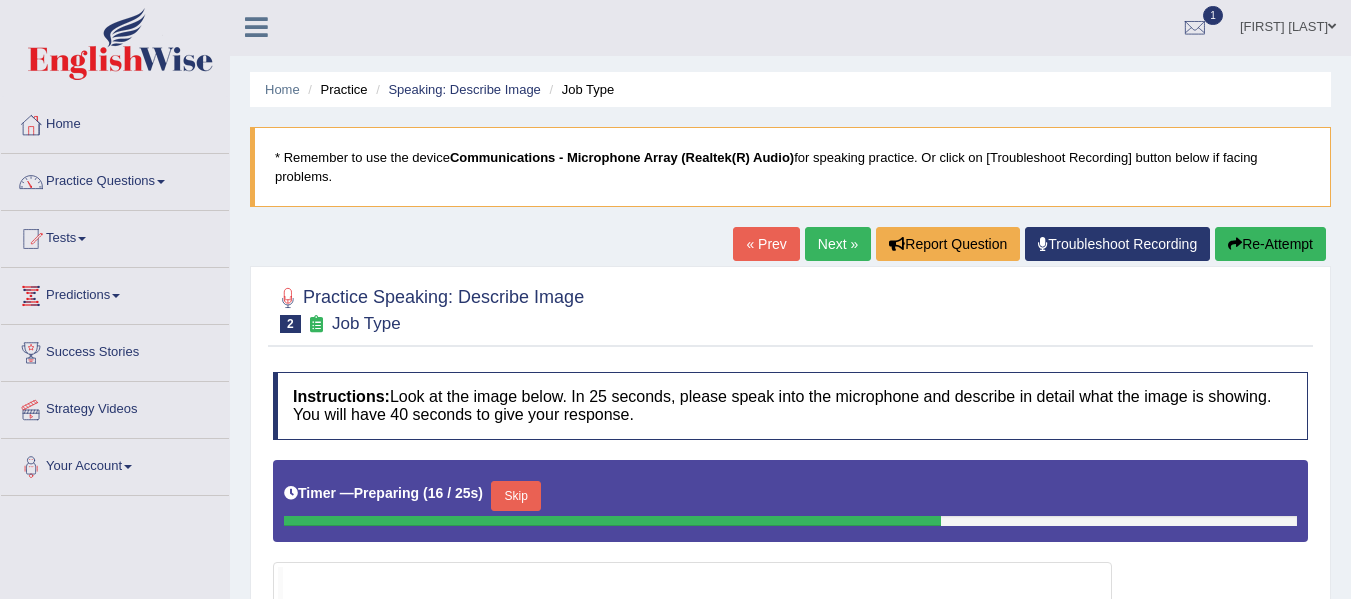 scroll, scrollTop: 0, scrollLeft: 0, axis: both 